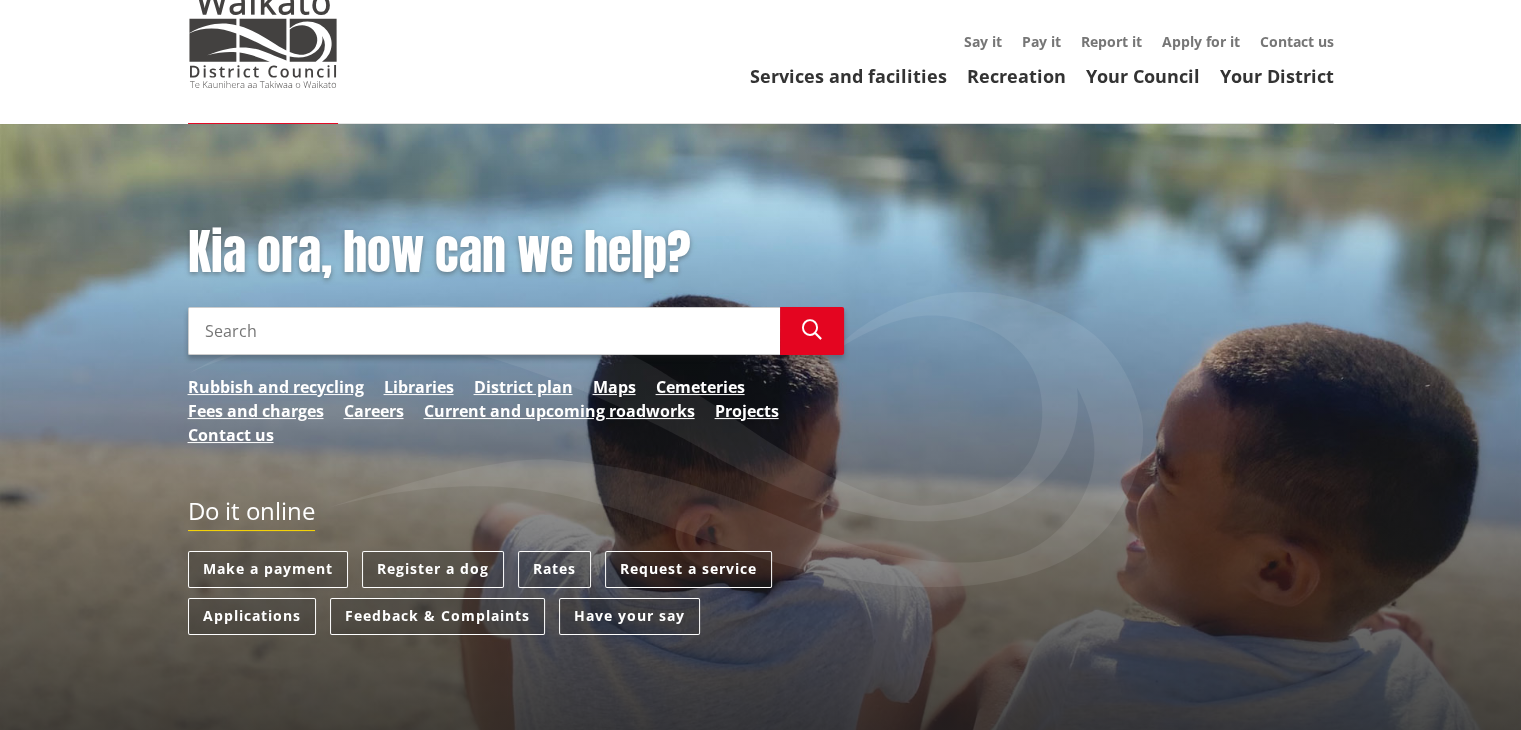 scroll, scrollTop: 80, scrollLeft: 0, axis: vertical 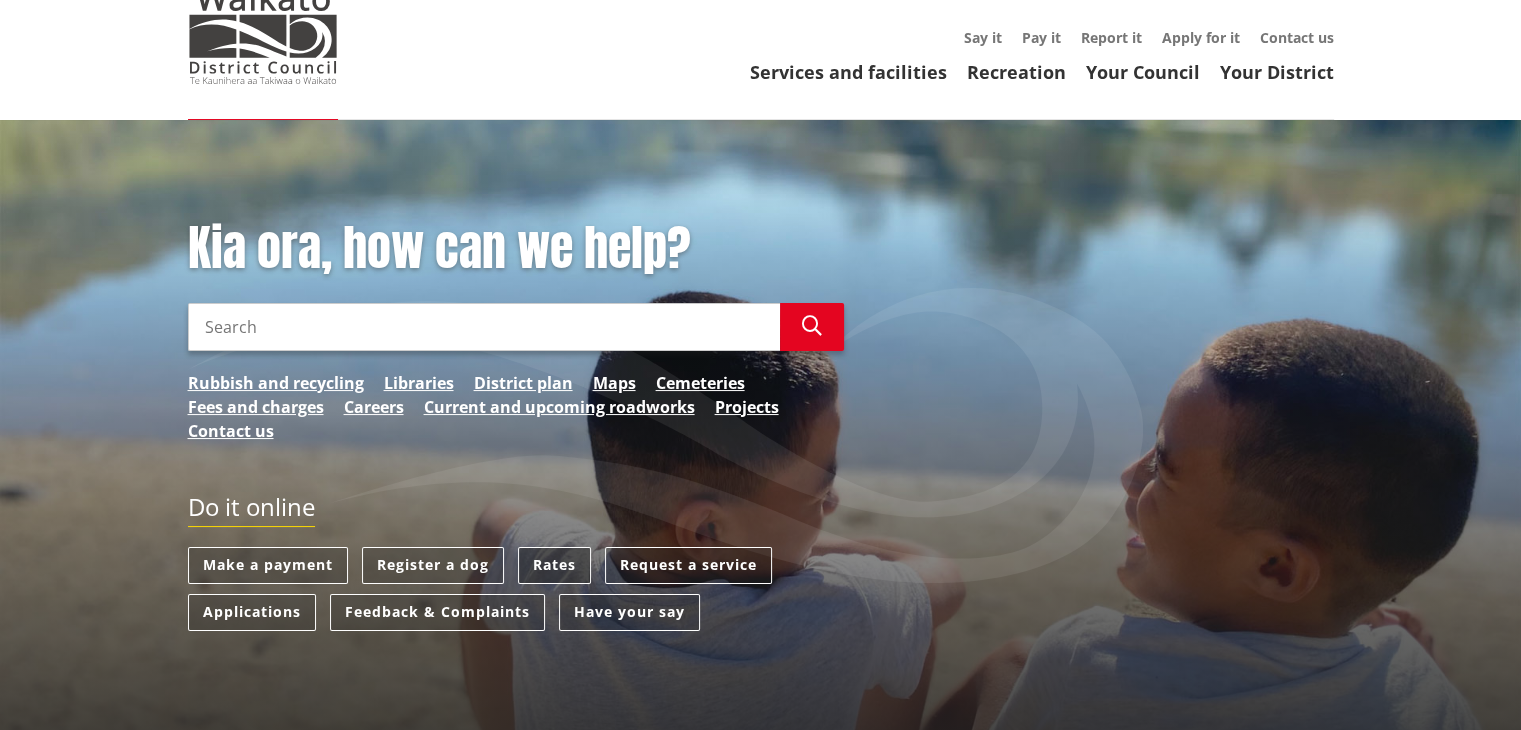 click on "Rates" at bounding box center [554, 565] 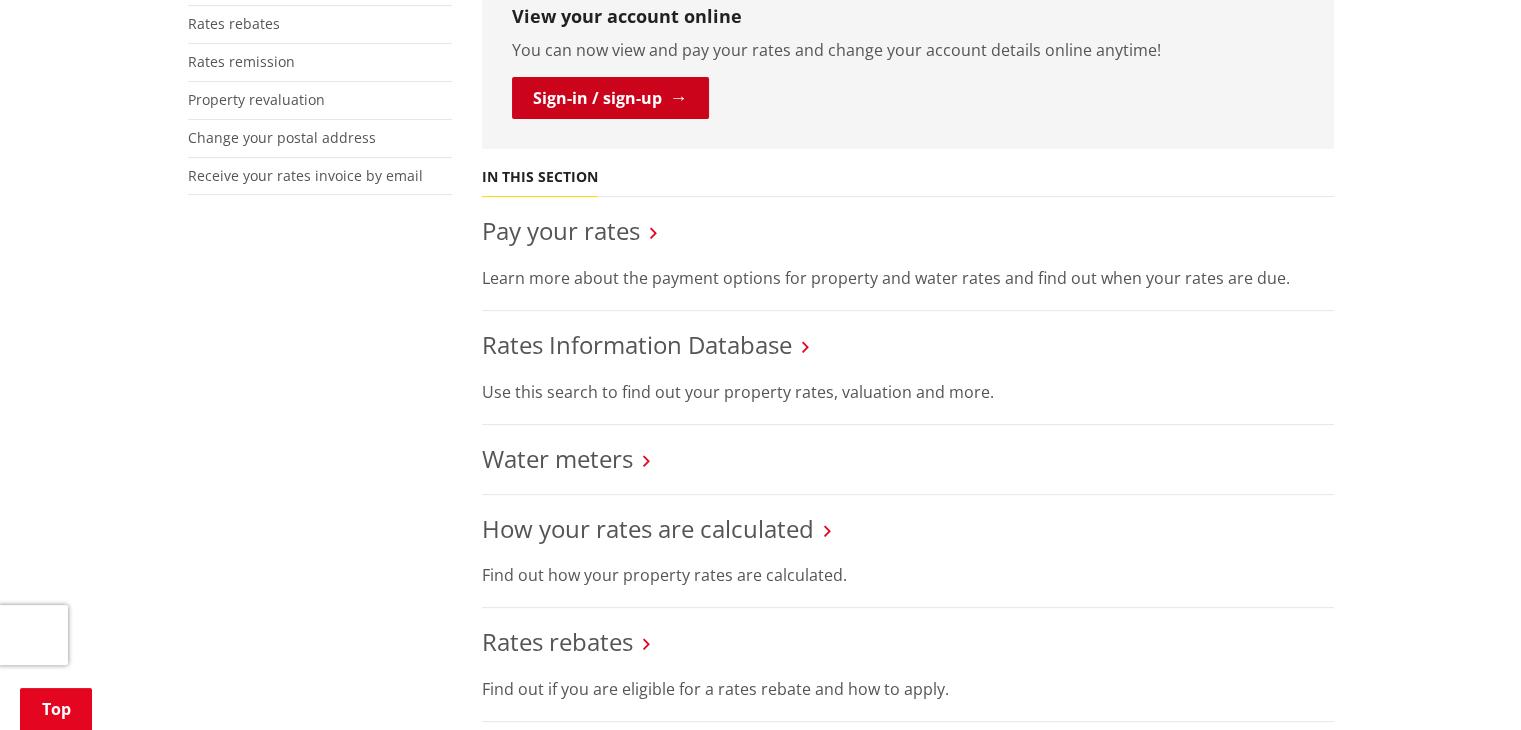 scroll, scrollTop: 590, scrollLeft: 0, axis: vertical 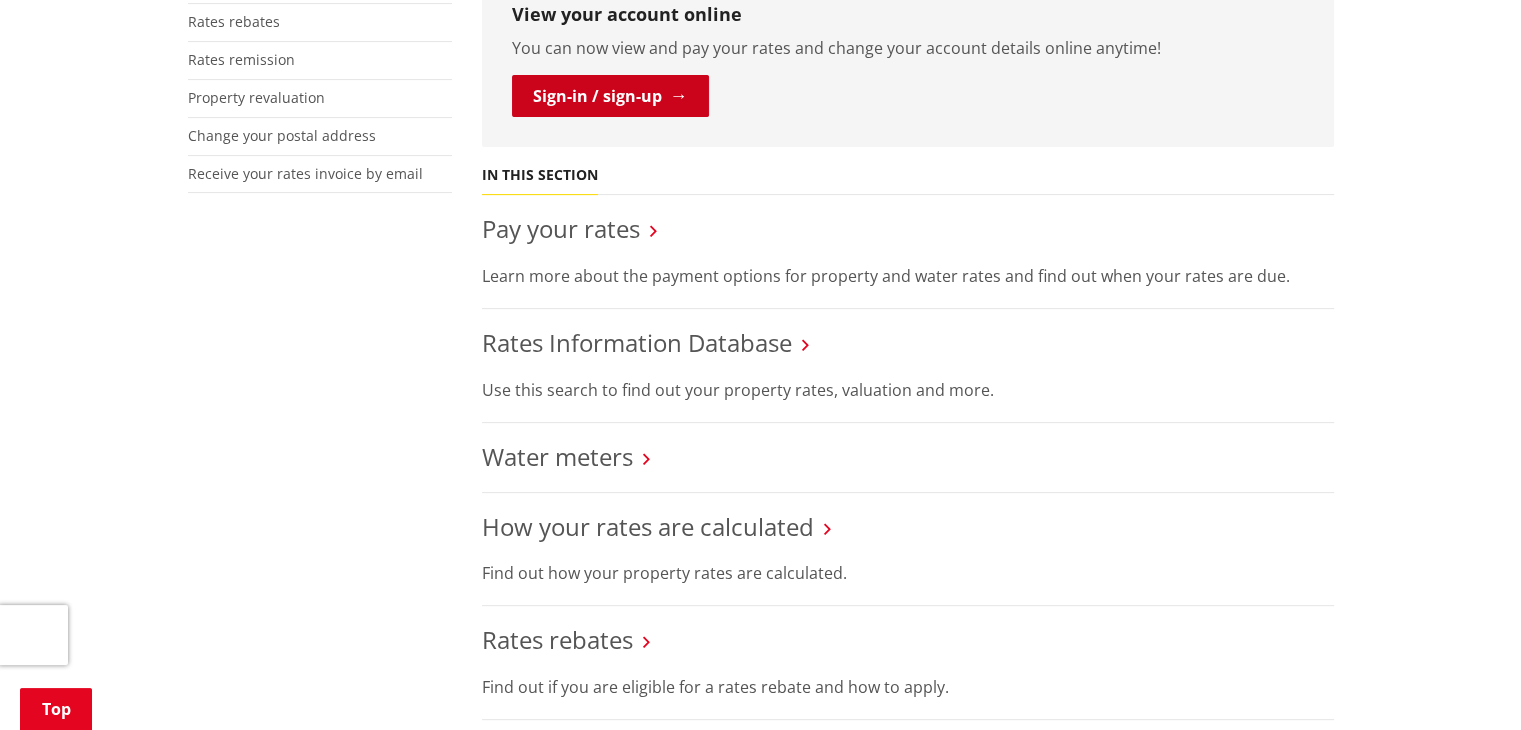 click on "Rates Information Database" at bounding box center (637, 342) 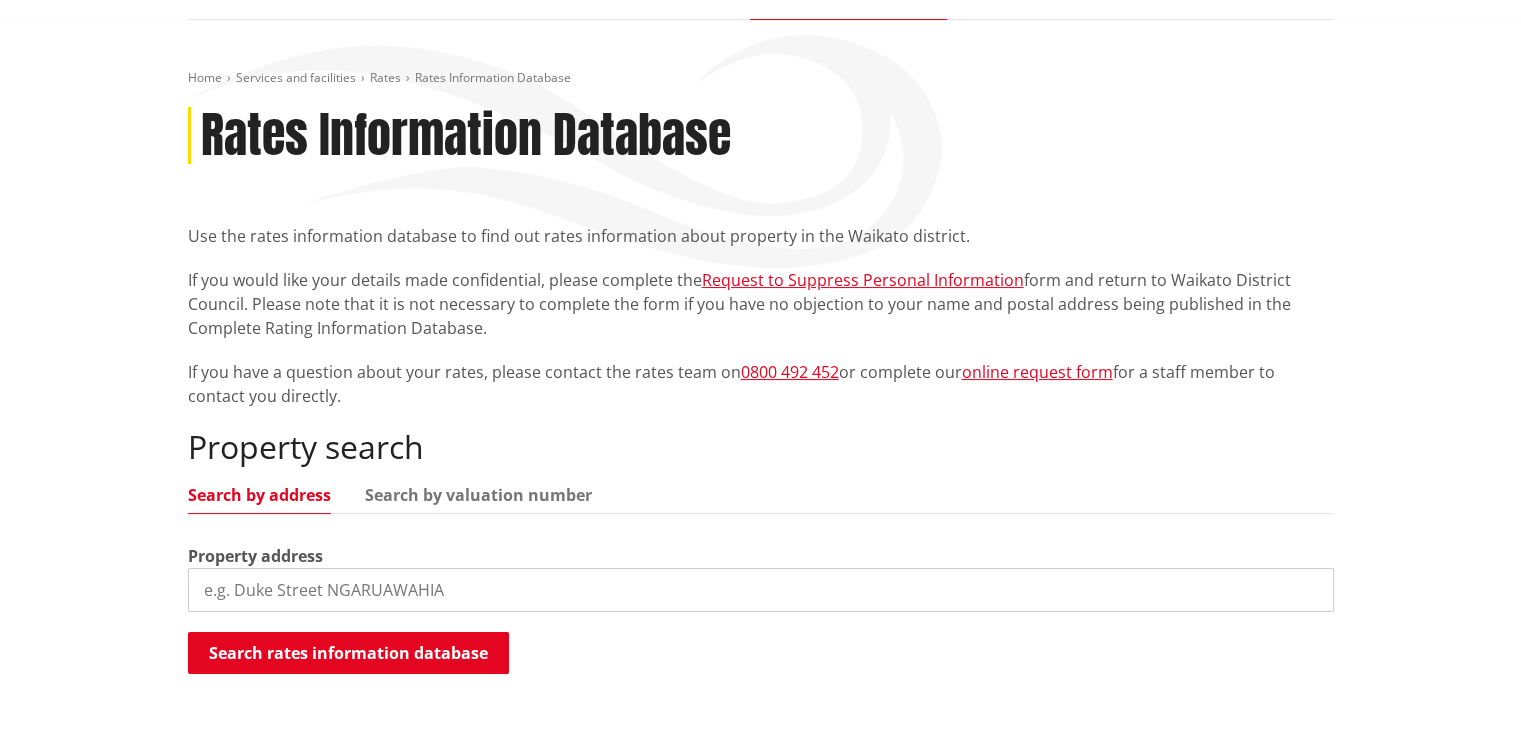 scroll, scrollTop: 366, scrollLeft: 0, axis: vertical 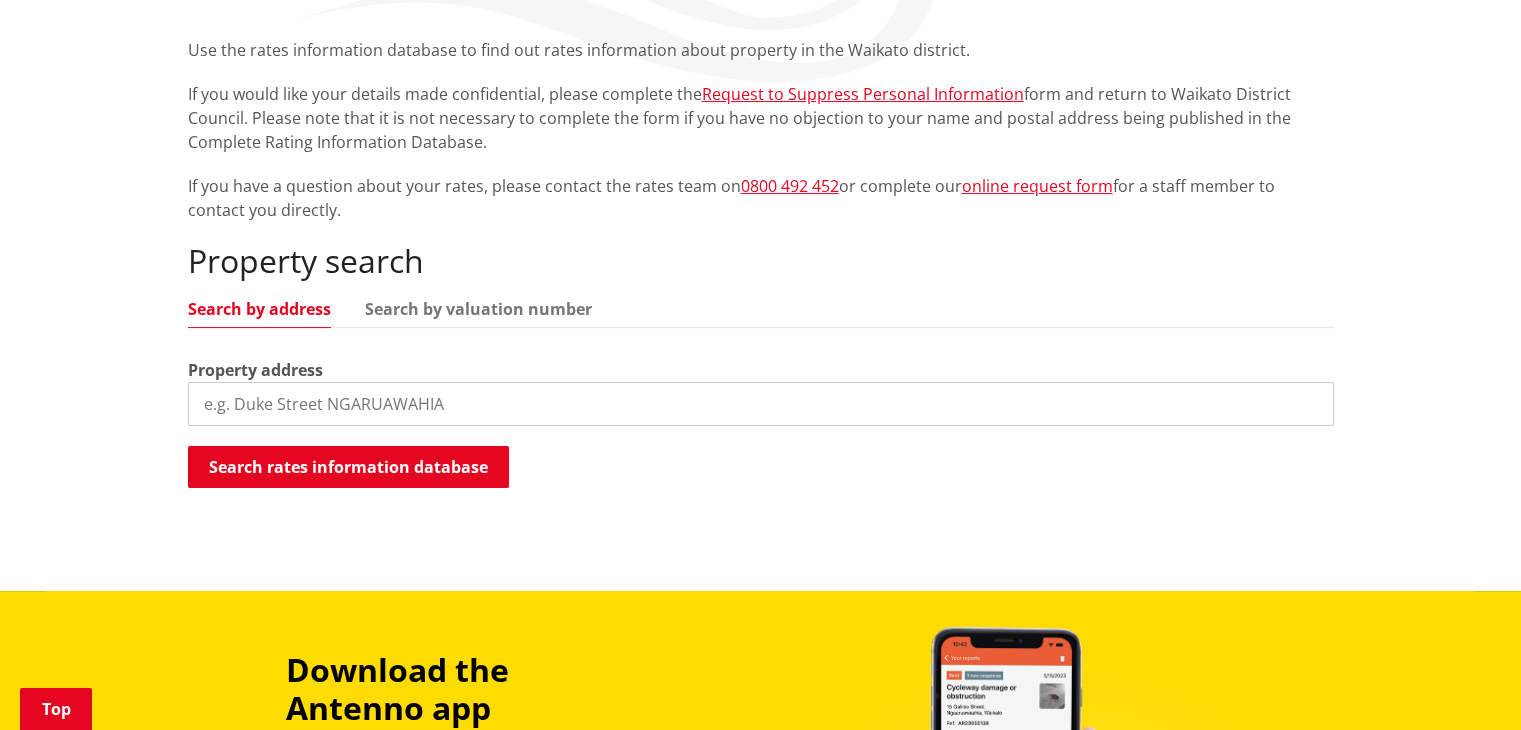 click at bounding box center (761, 404) 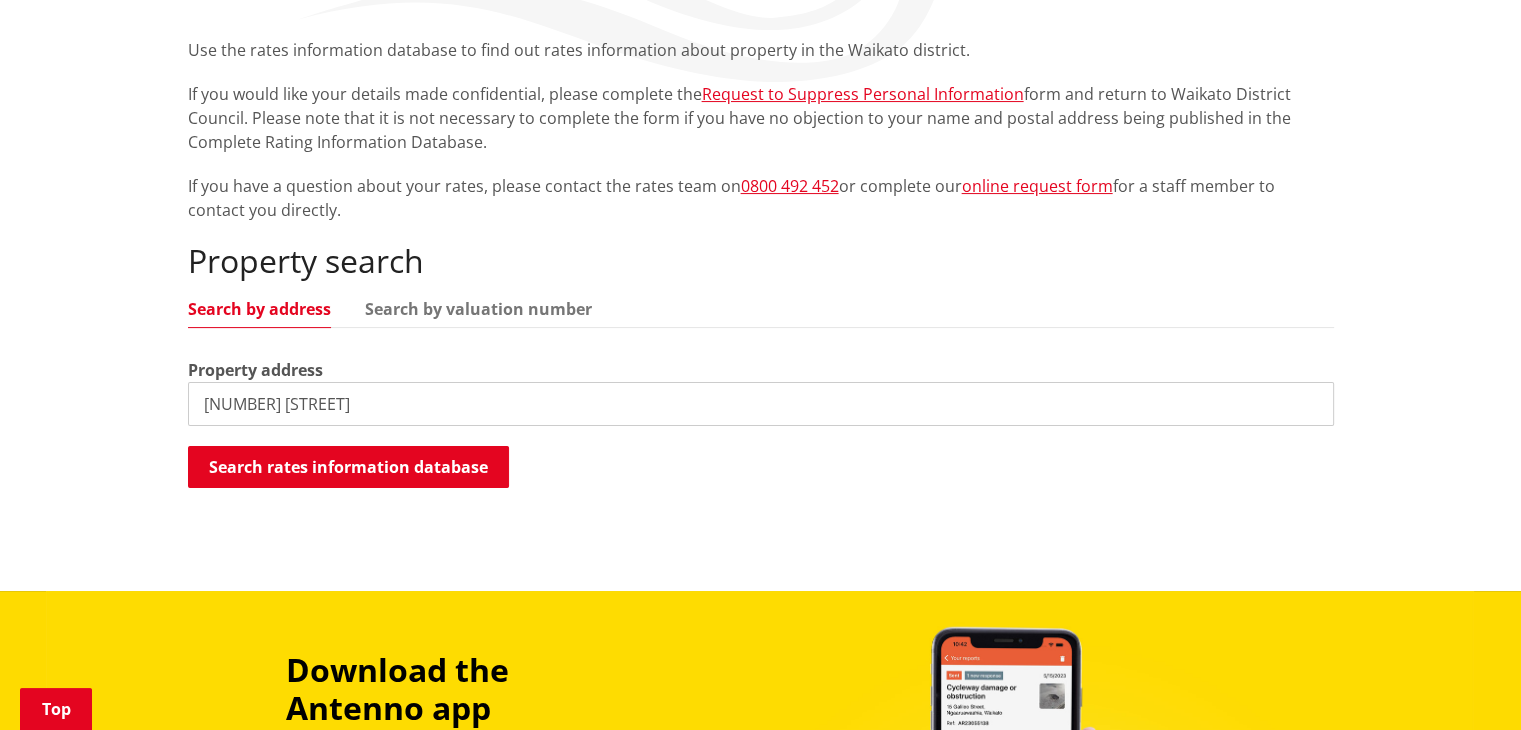 type on "16 Ascension lane" 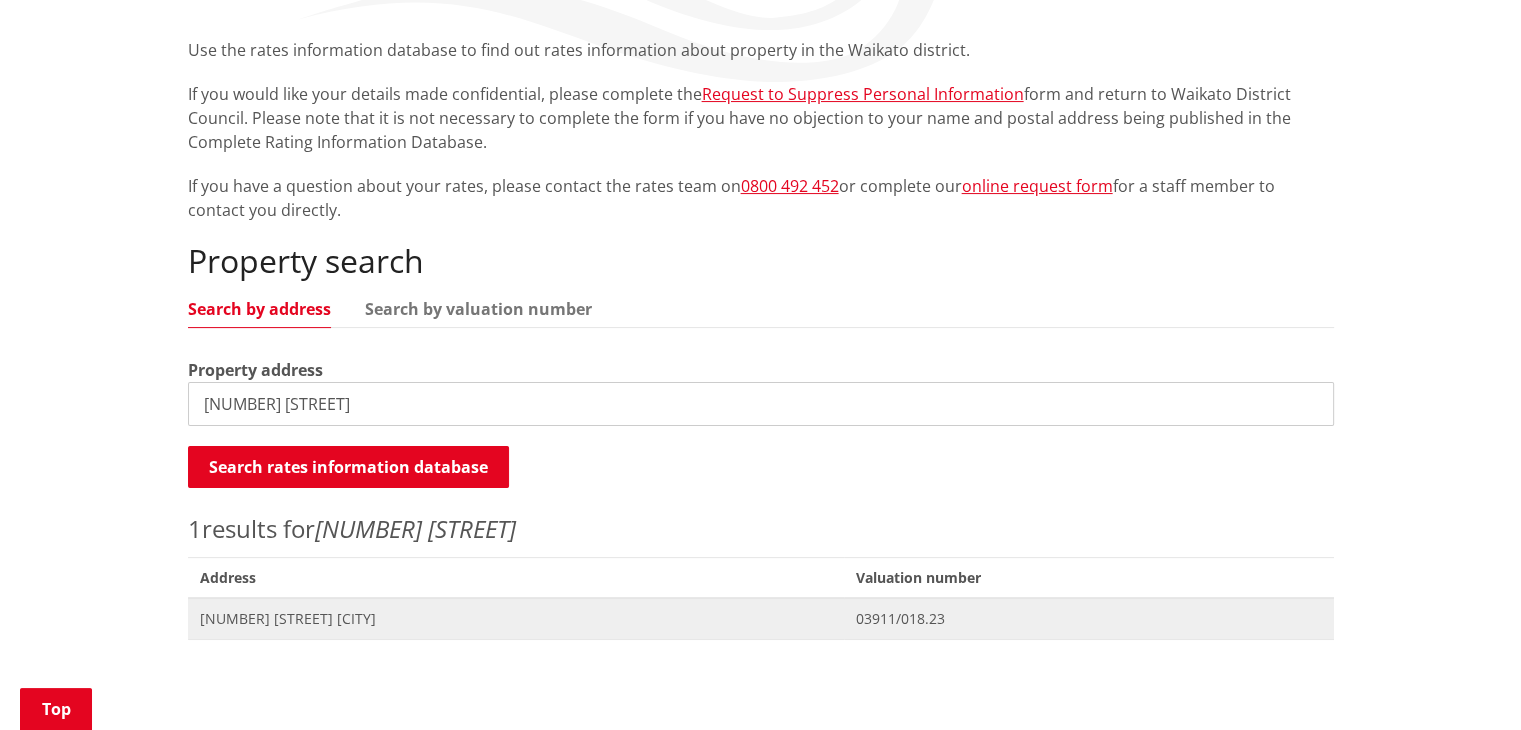 click on "[NUMBER] [STREET] [CITY]" at bounding box center [516, 619] 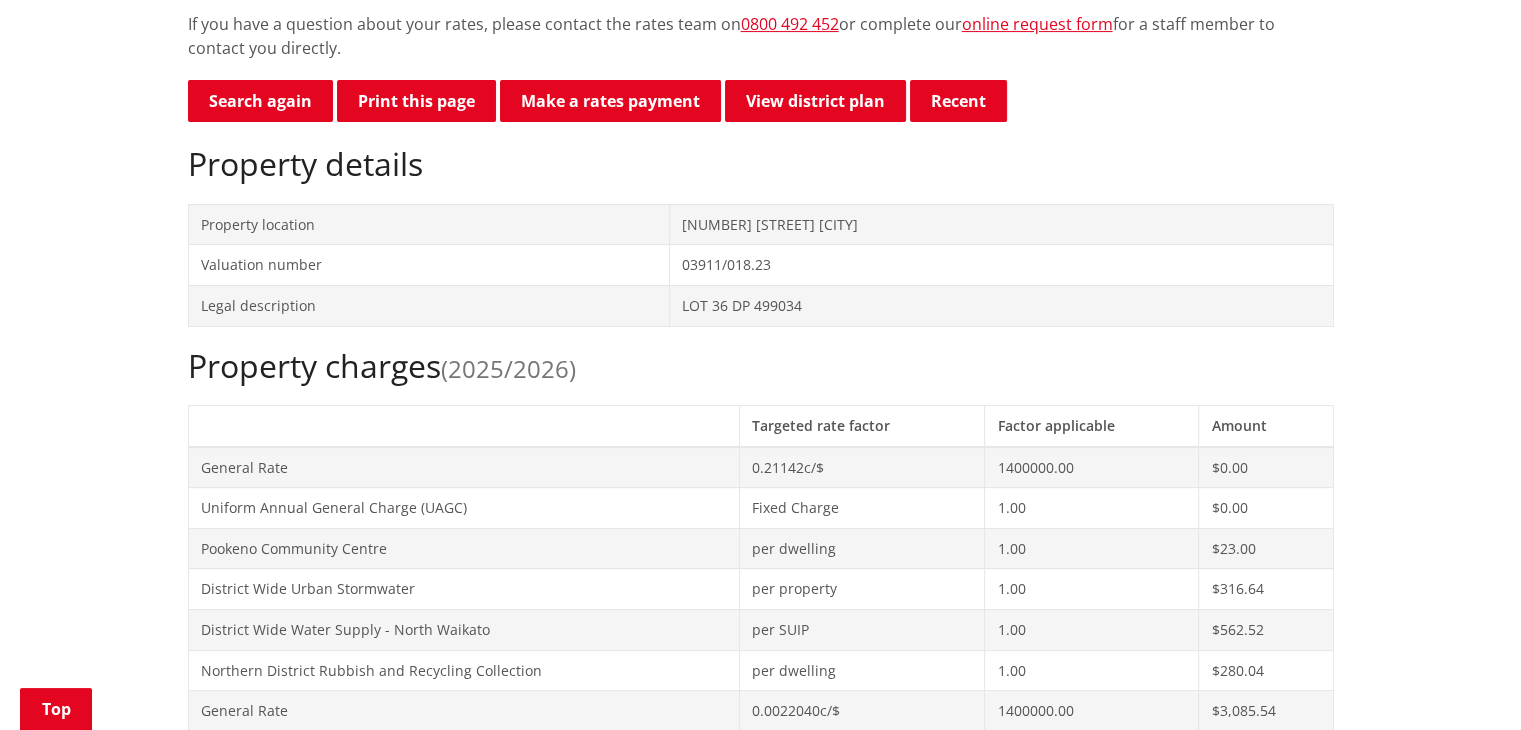 scroll, scrollTop: 538, scrollLeft: 0, axis: vertical 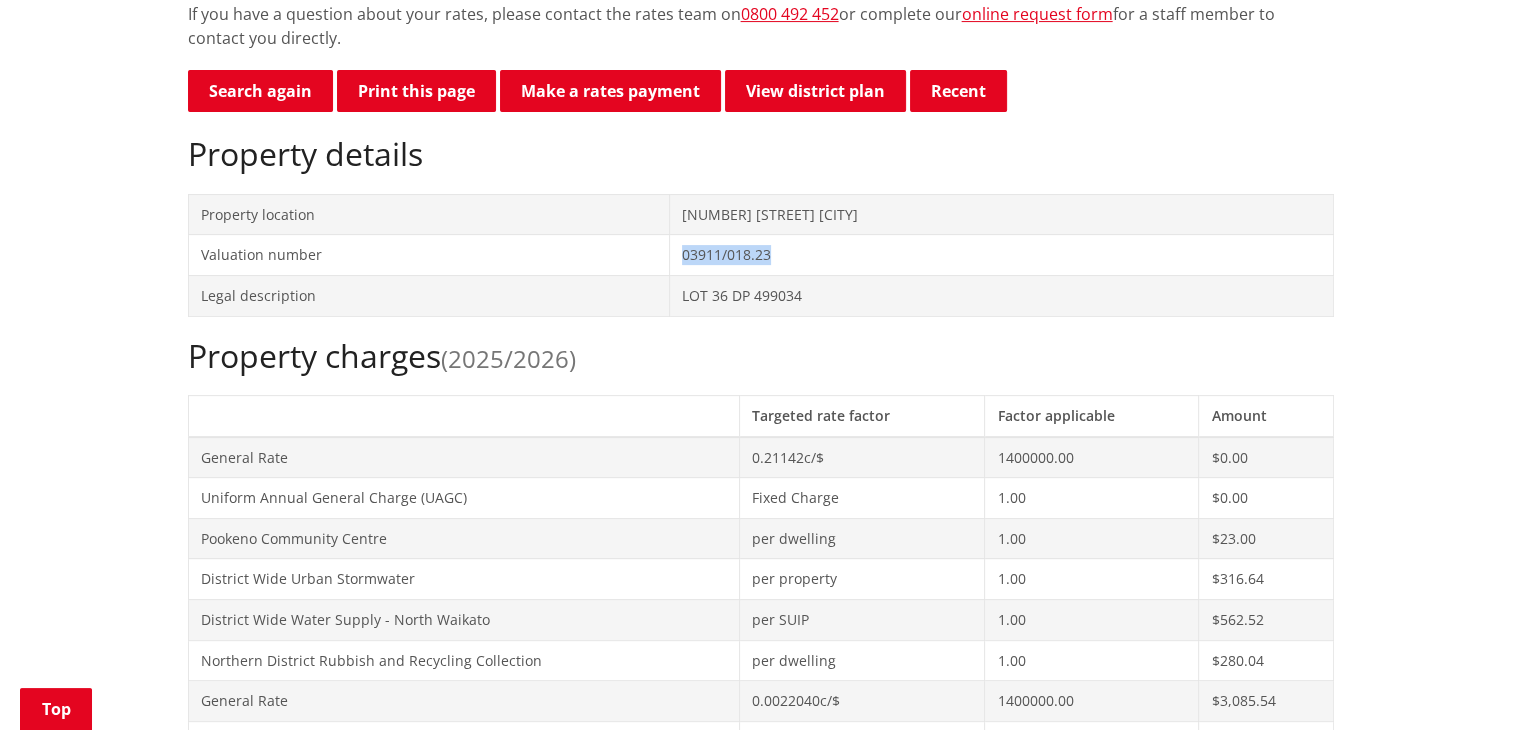 drag, startPoint x: 764, startPoint y: 245, endPoint x: 624, endPoint y: 254, distance: 140.28899 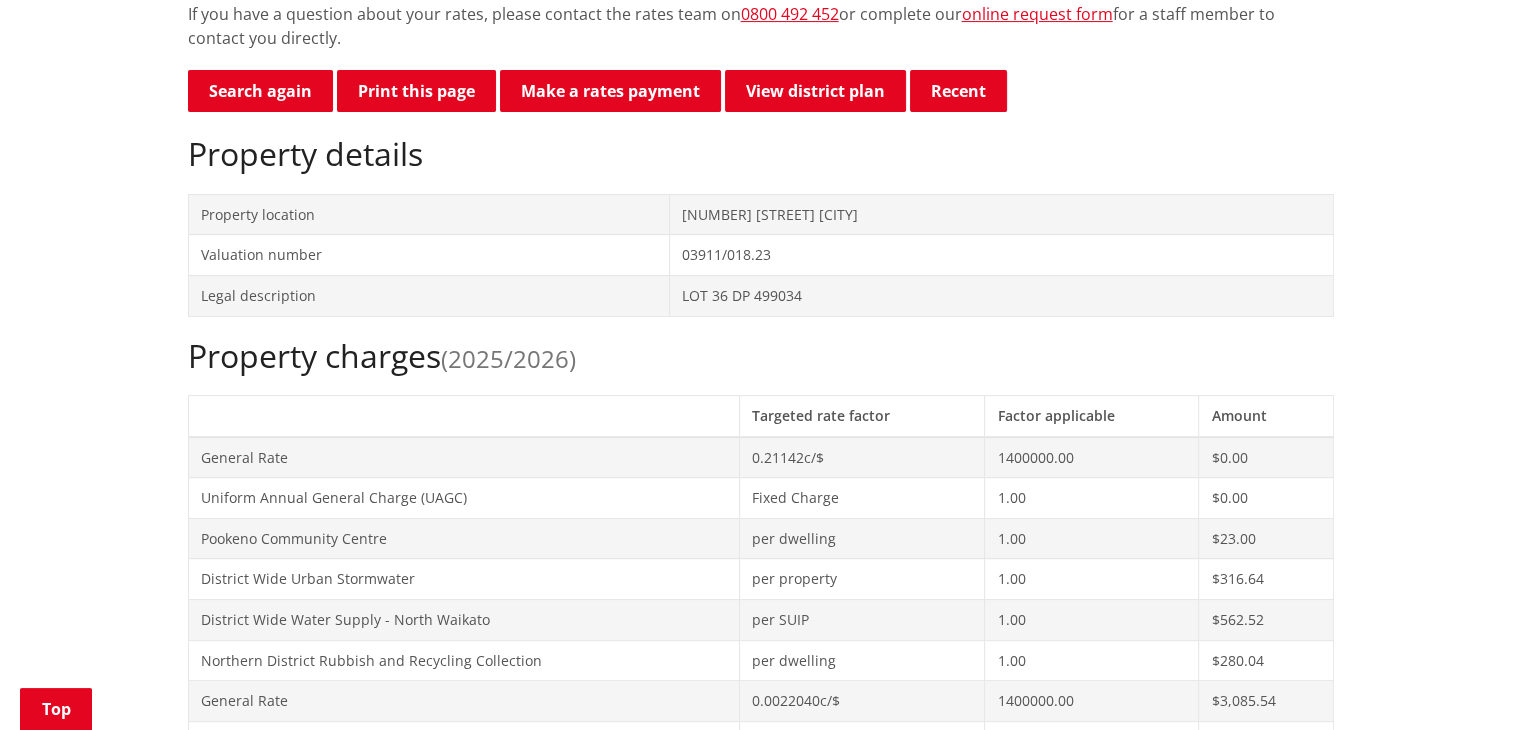click on "16 Ascension Lane PVT POKENO" at bounding box center [1001, 214] 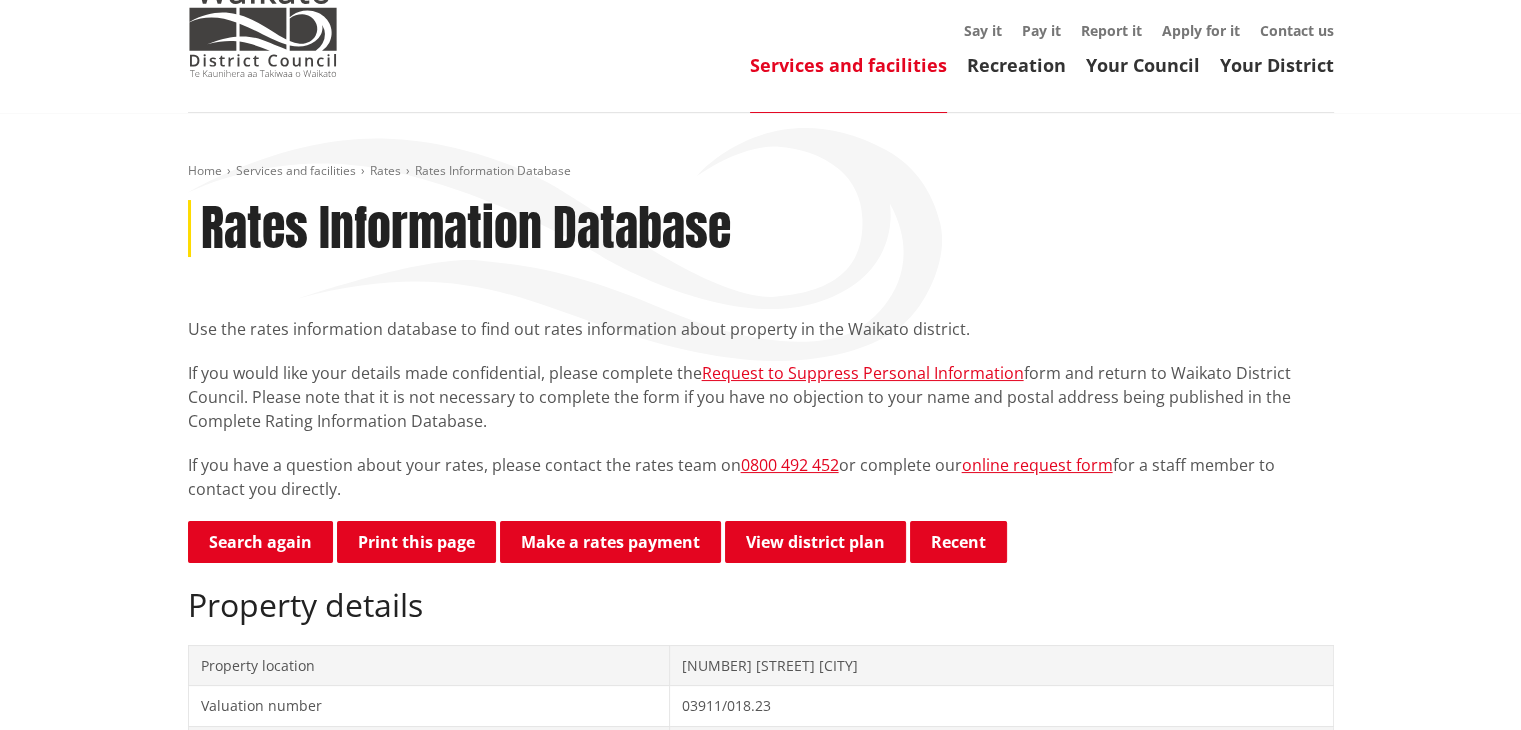 scroll, scrollTop: 62, scrollLeft: 0, axis: vertical 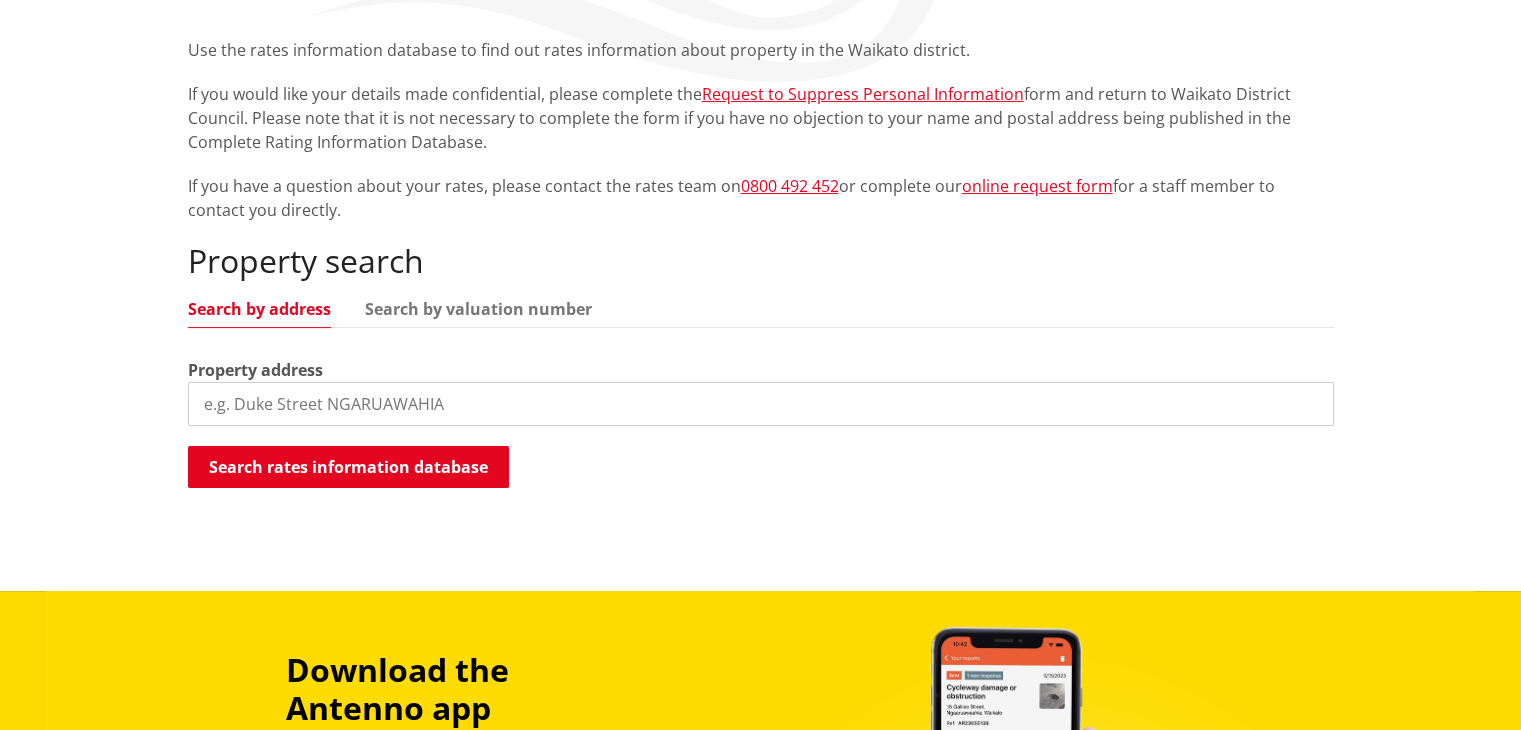 click at bounding box center [761, 404] 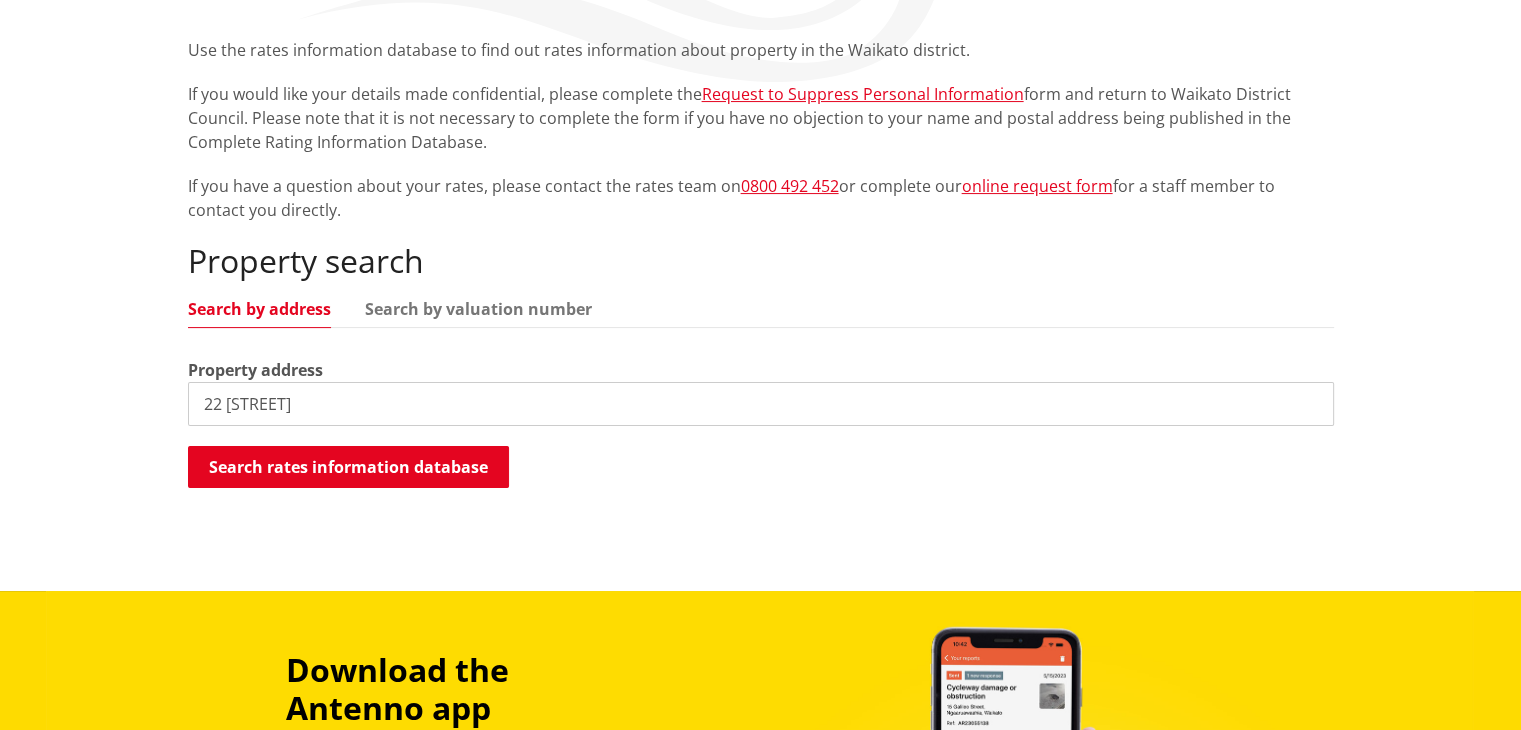 type on "22 [STREET]" 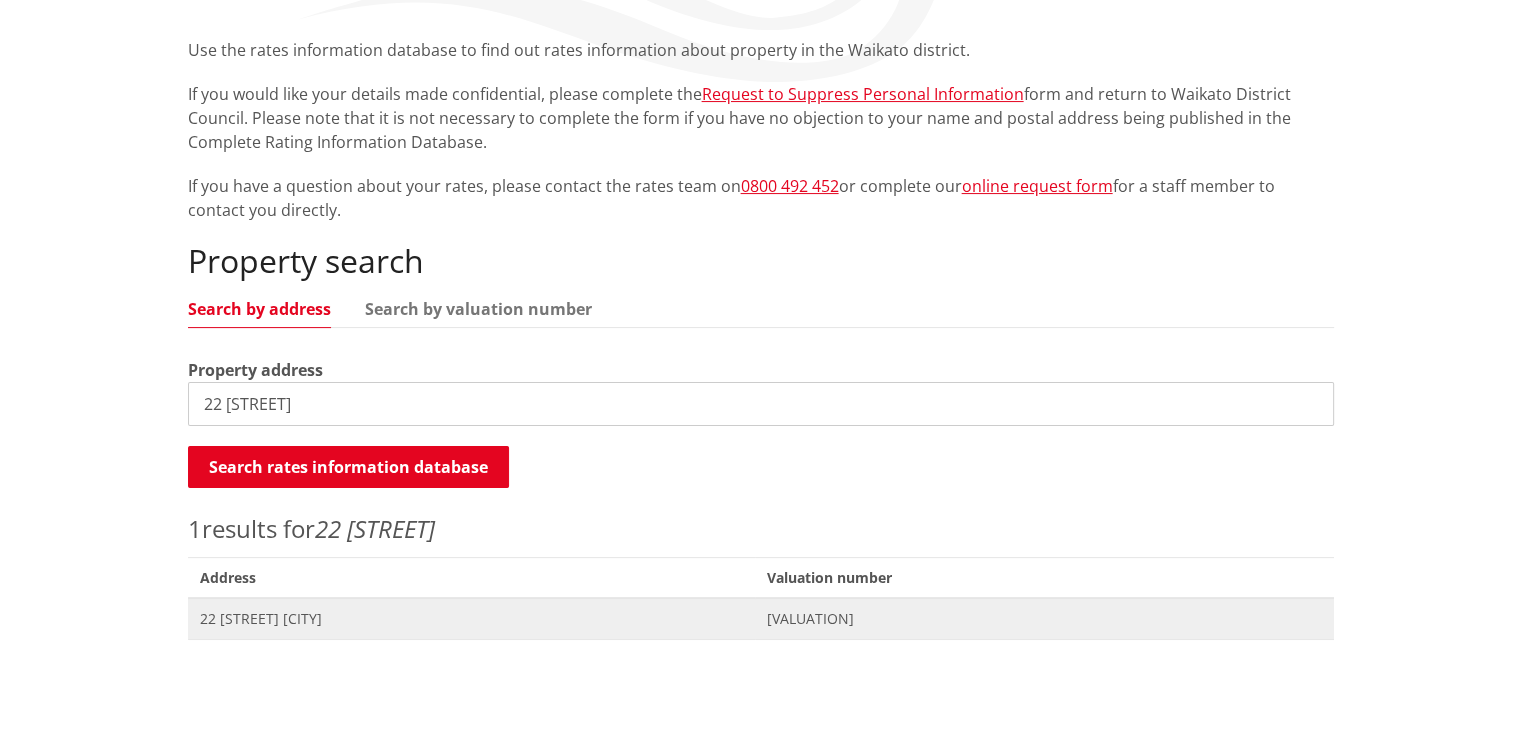 click on "22 [STREET] [CITY]" at bounding box center (471, 619) 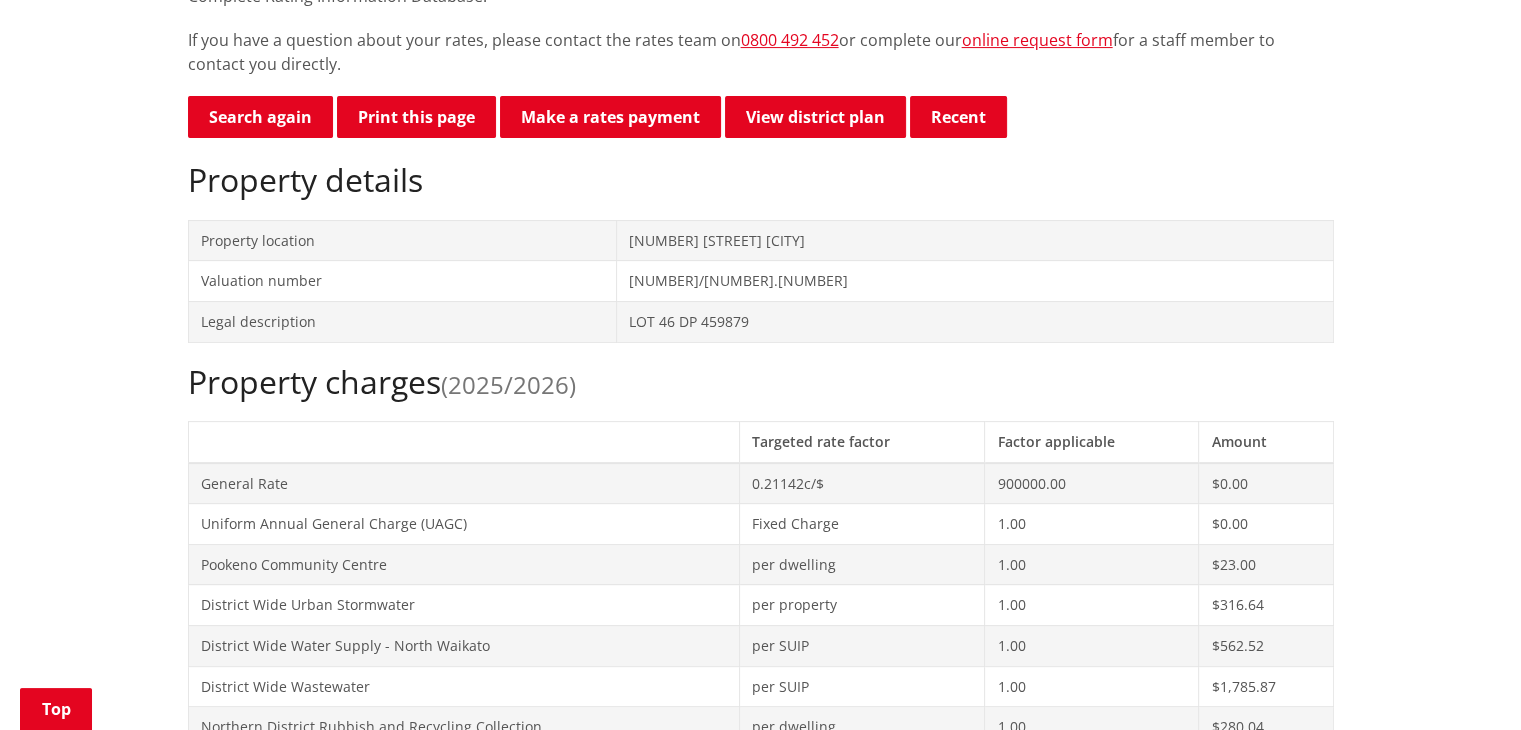 scroll, scrollTop: 539, scrollLeft: 0, axis: vertical 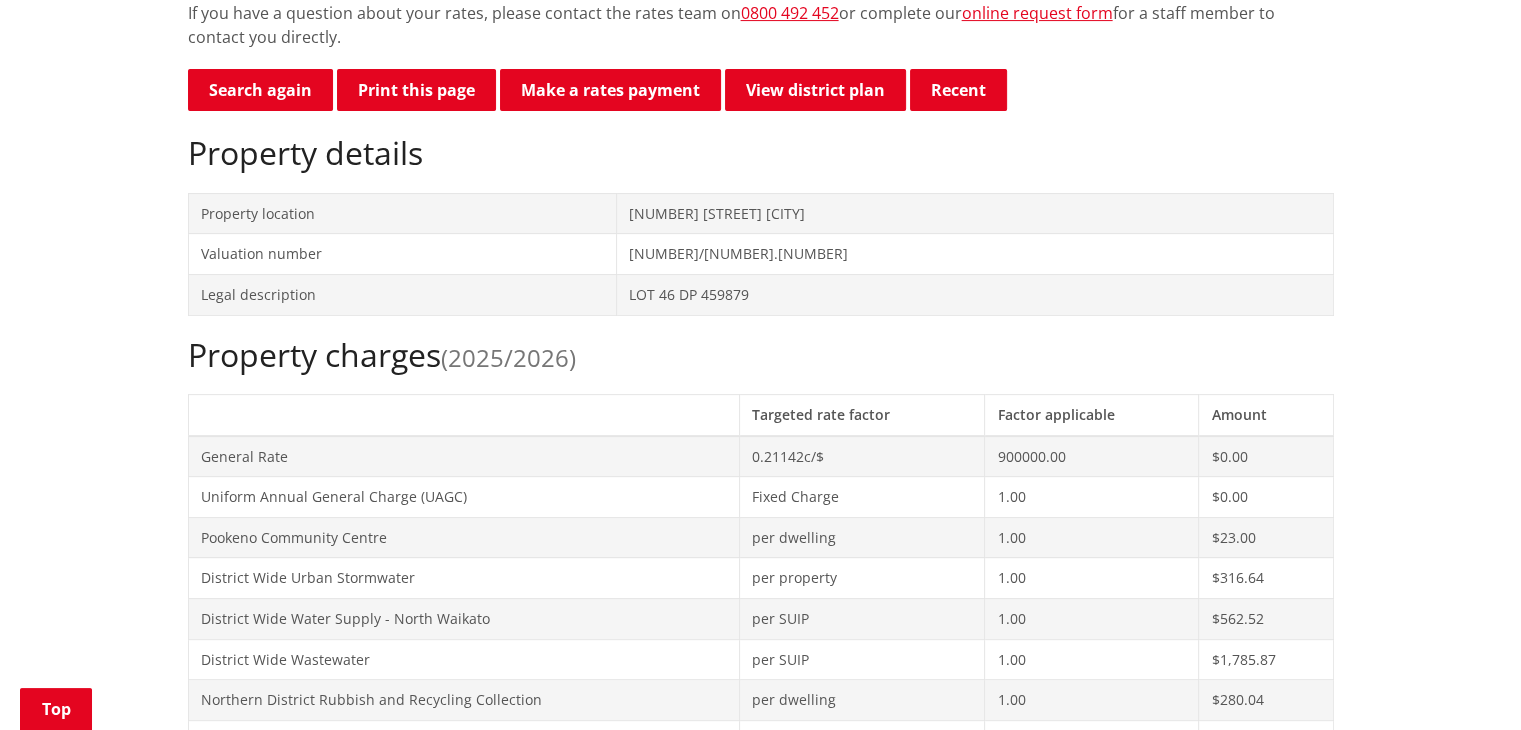drag, startPoint x: 872, startPoint y: 212, endPoint x: 652, endPoint y: 205, distance: 220.11133 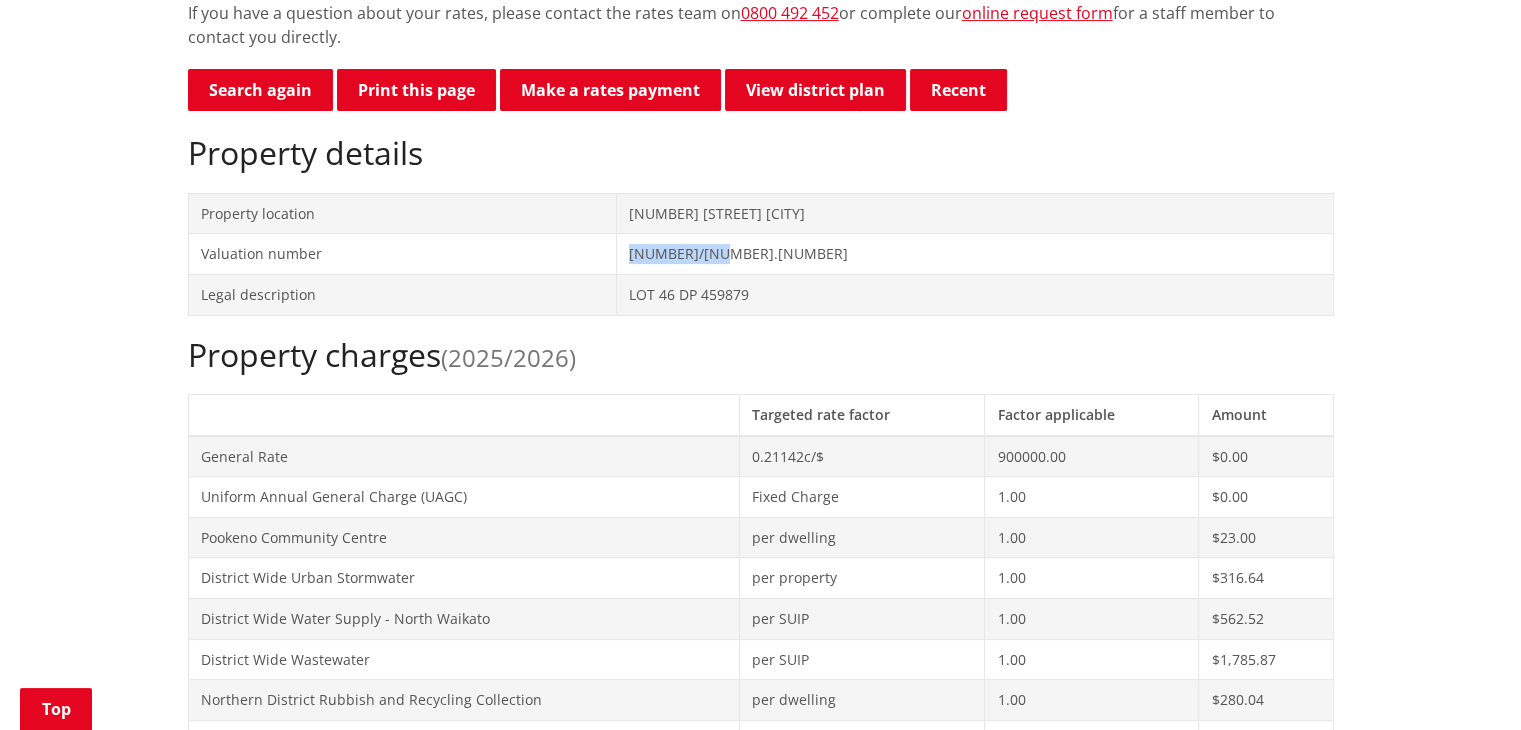 drag, startPoint x: 764, startPoint y: 268, endPoint x: 649, endPoint y: 261, distance: 115.212845 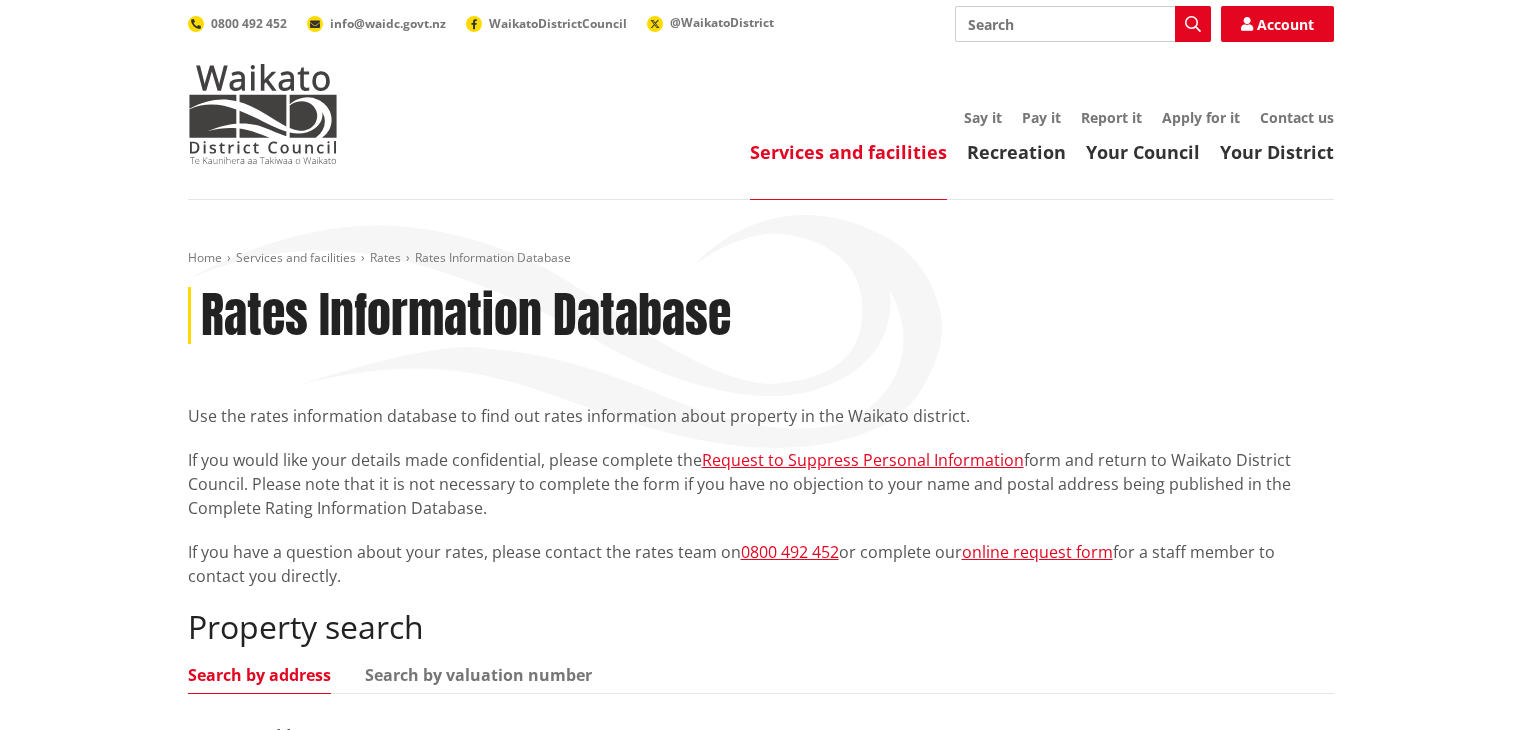 scroll, scrollTop: 366, scrollLeft: 0, axis: vertical 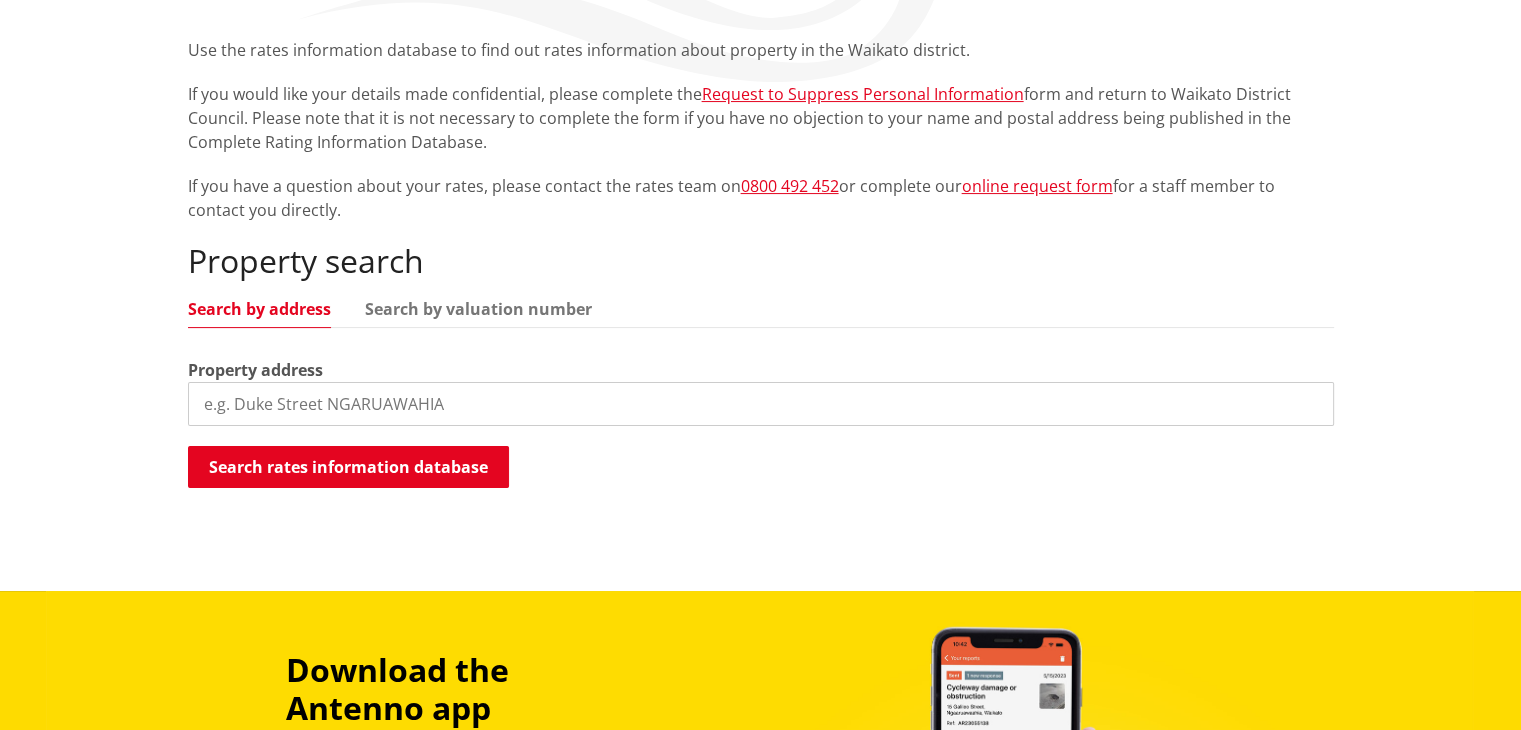 click at bounding box center (761, 404) 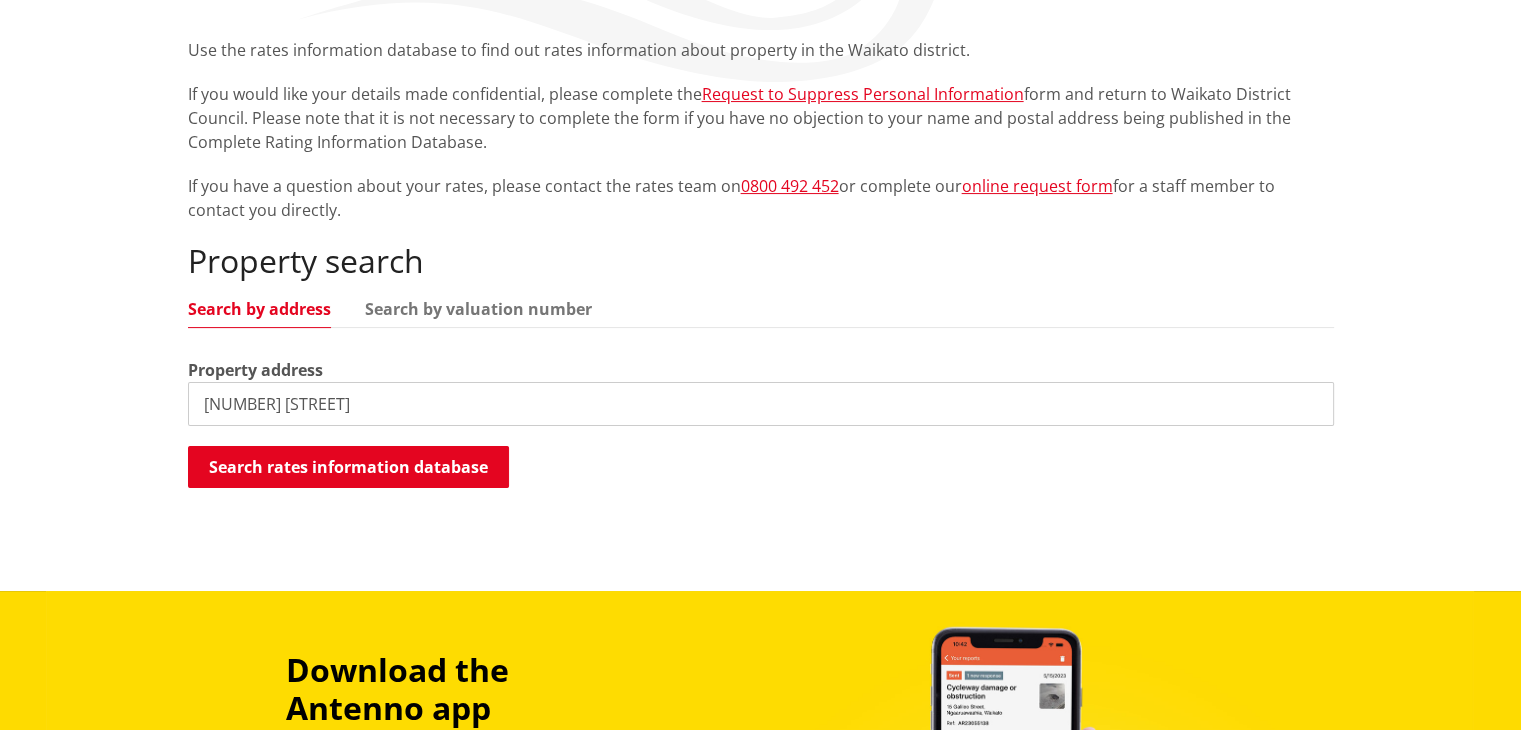 type on "15 Mclean" 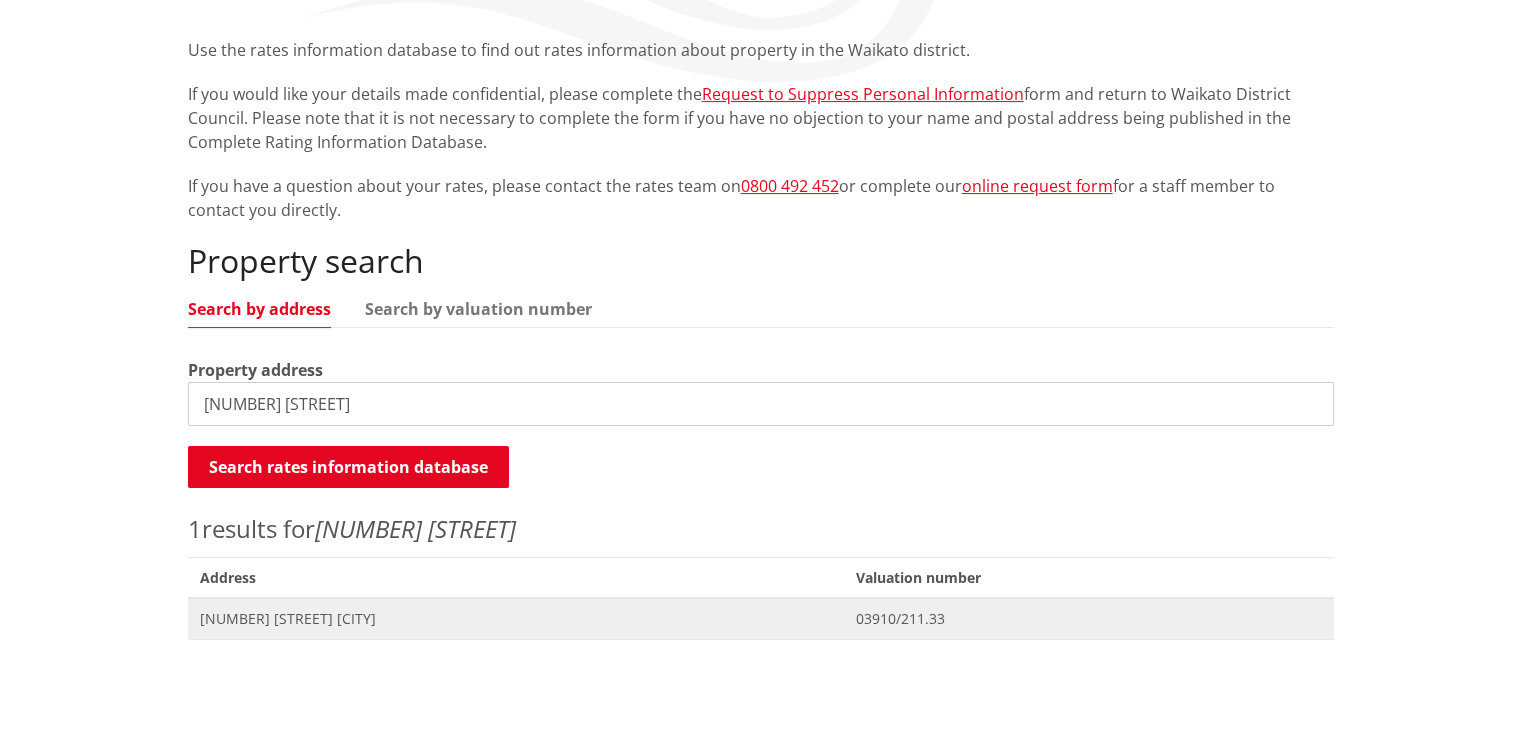 click on "Address
15 McLean Street POKENO" at bounding box center (516, 618) 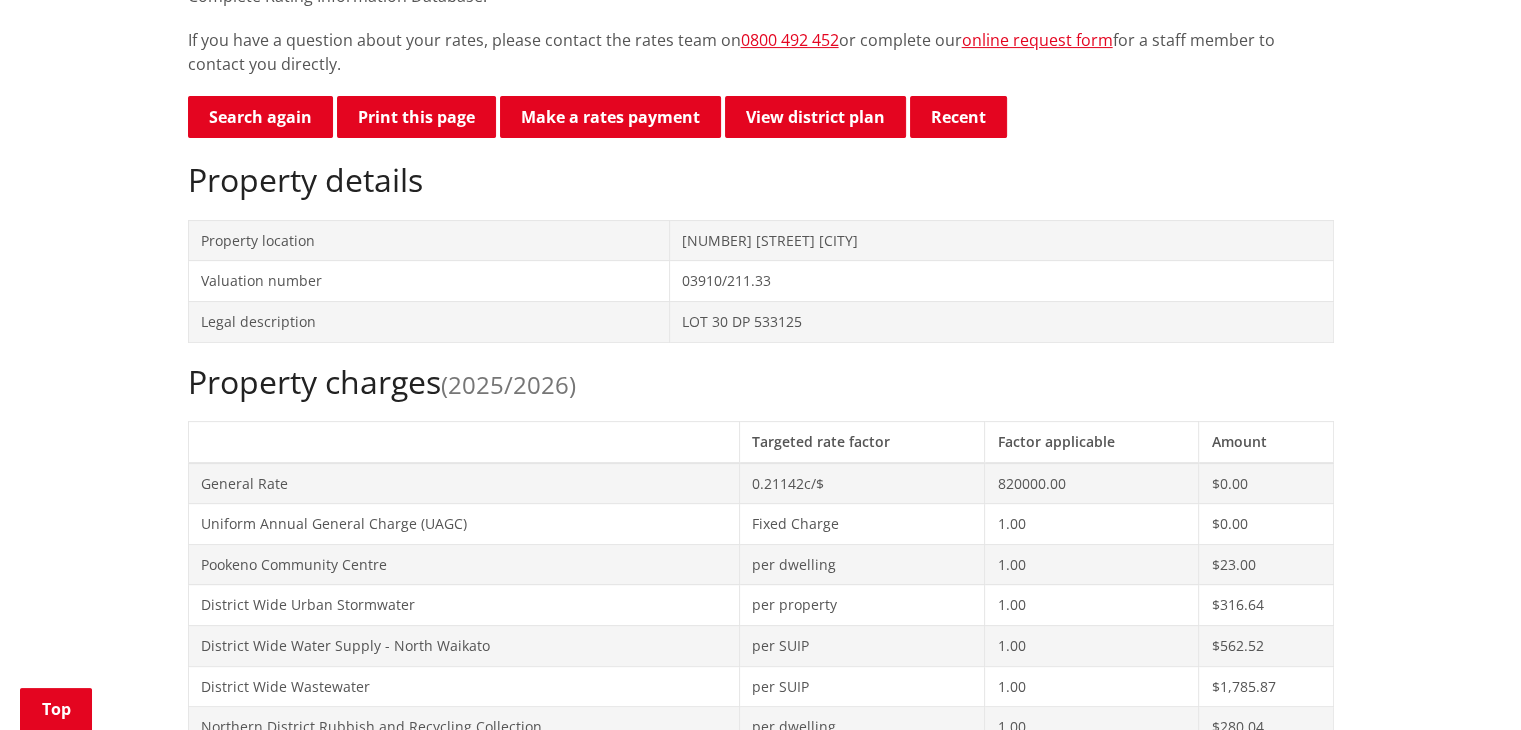 scroll, scrollTop: 524, scrollLeft: 0, axis: vertical 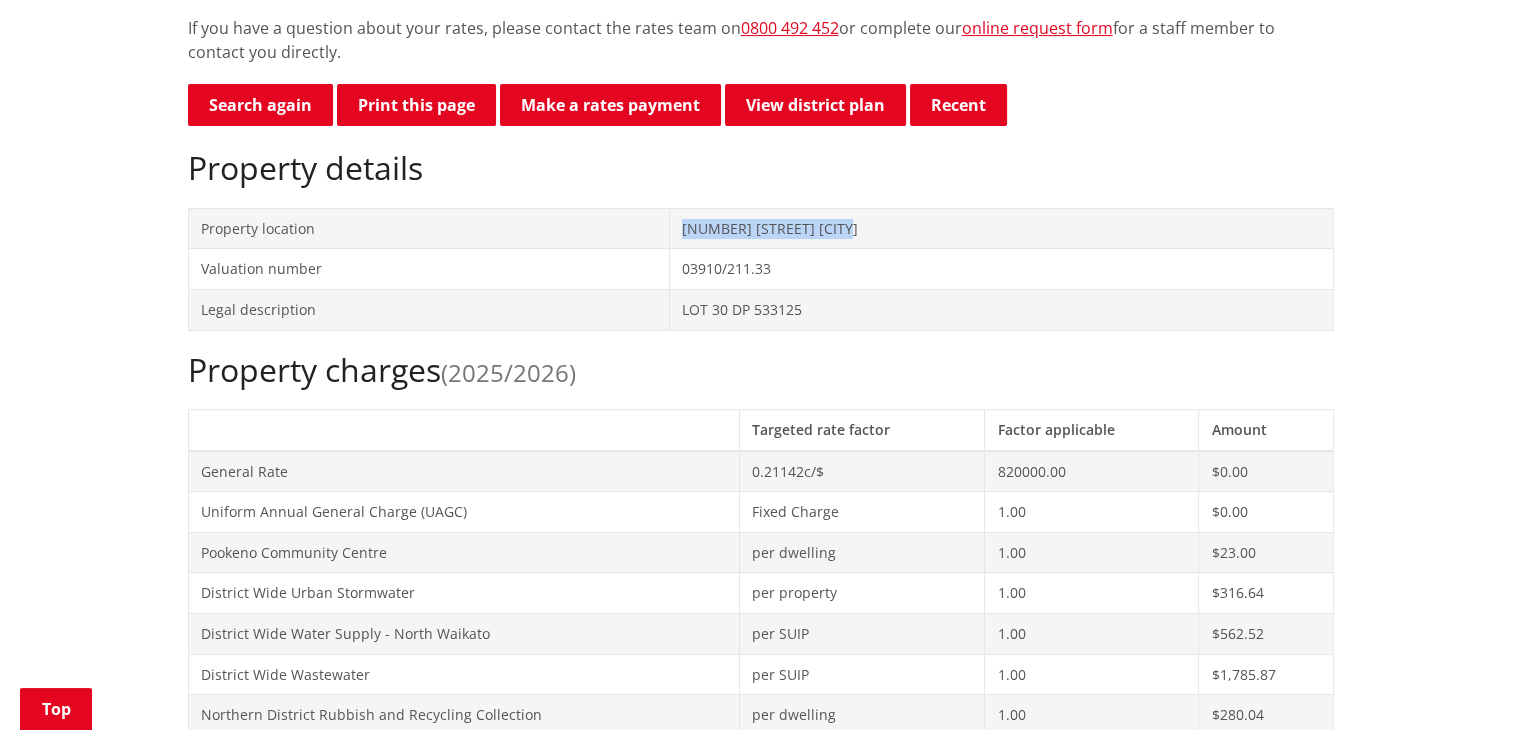 drag, startPoint x: 849, startPoint y: 221, endPoint x: 680, endPoint y: 226, distance: 169.07394 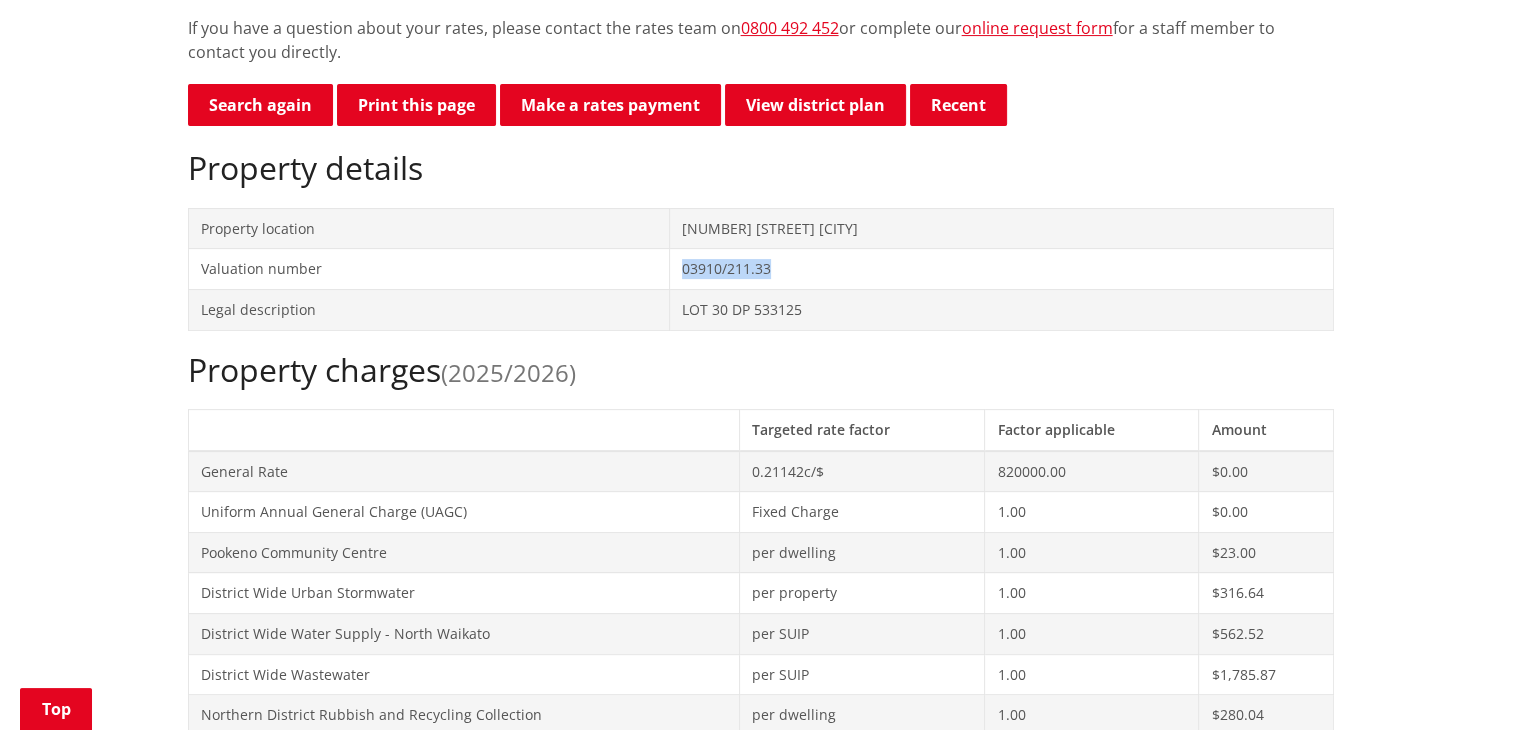 drag, startPoint x: 808, startPoint y: 265, endPoint x: 678, endPoint y: 265, distance: 130 